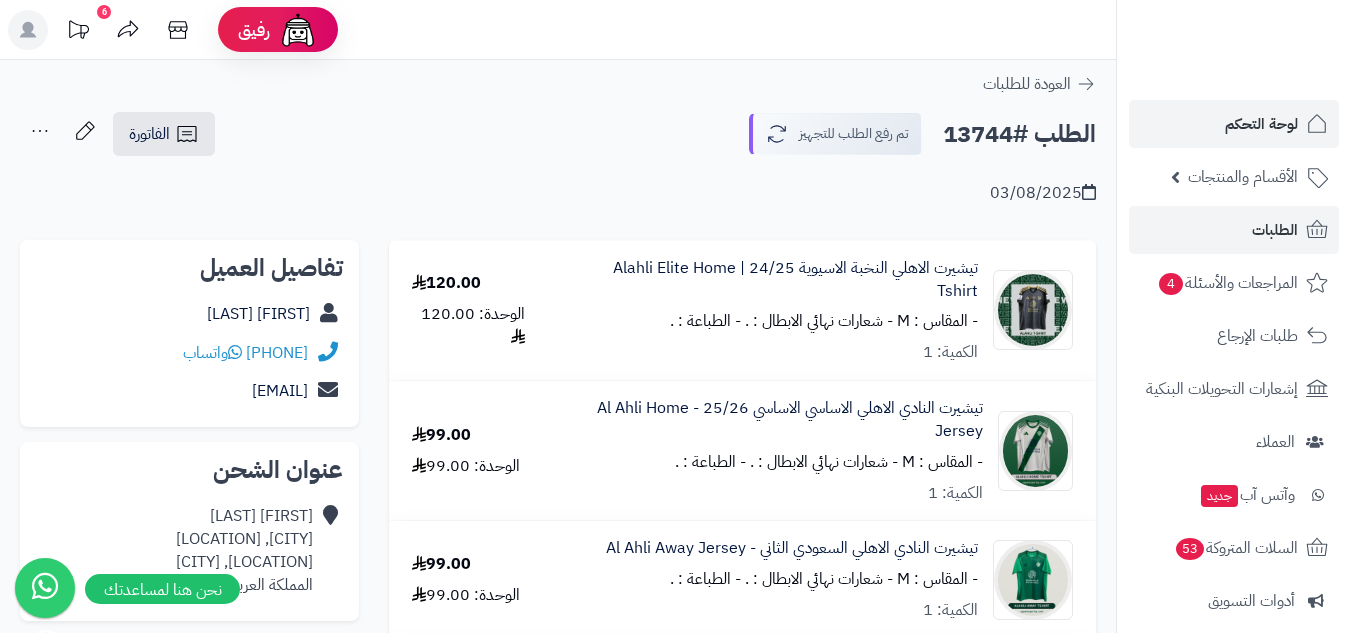 scroll, scrollTop: 0, scrollLeft: 0, axis: both 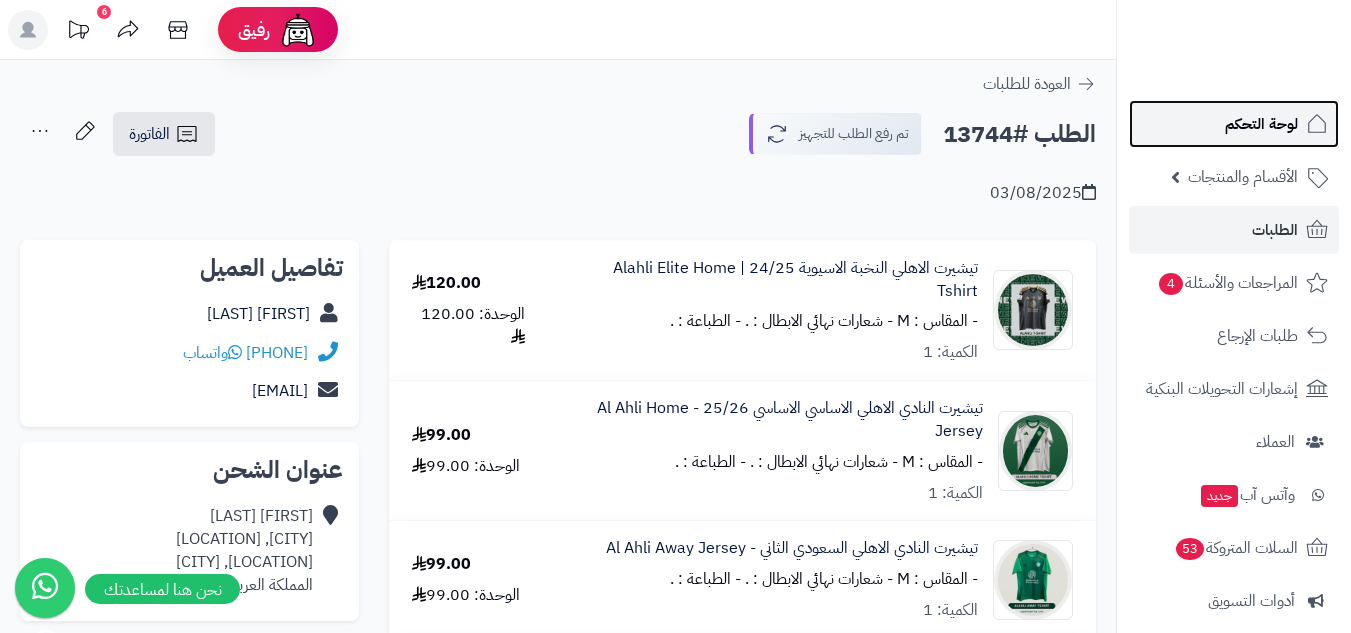 click on "لوحة التحكم" at bounding box center (1261, 124) 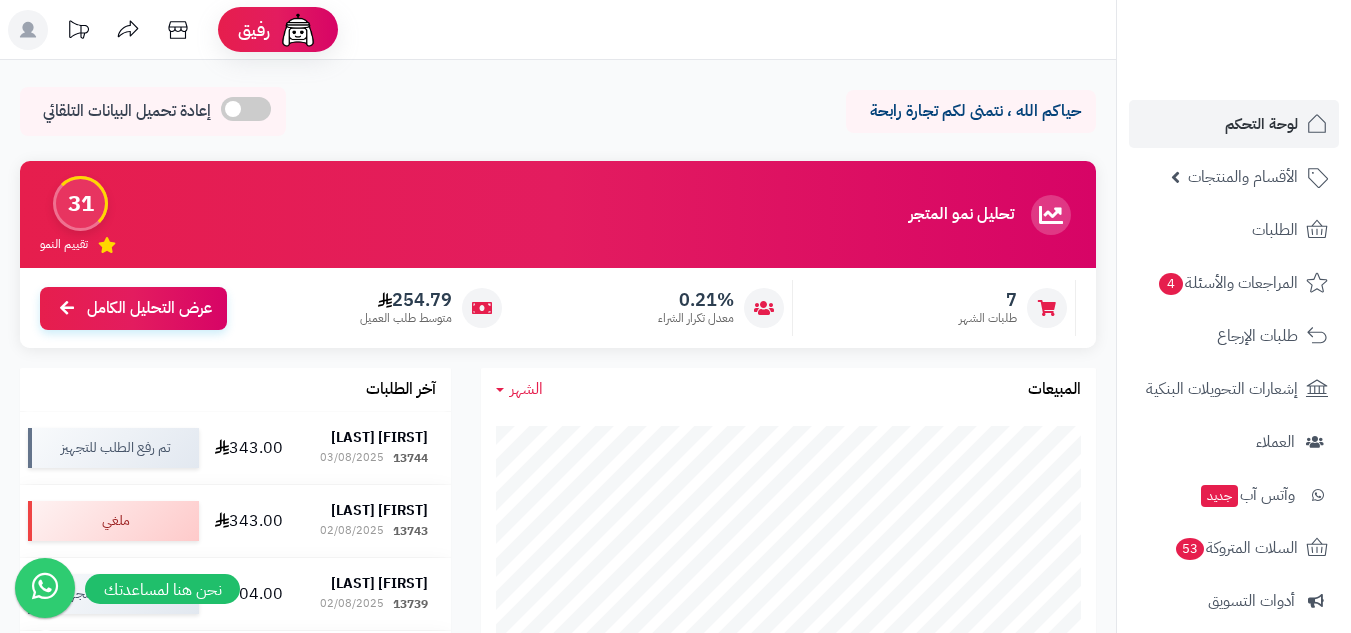scroll, scrollTop: 0, scrollLeft: 0, axis: both 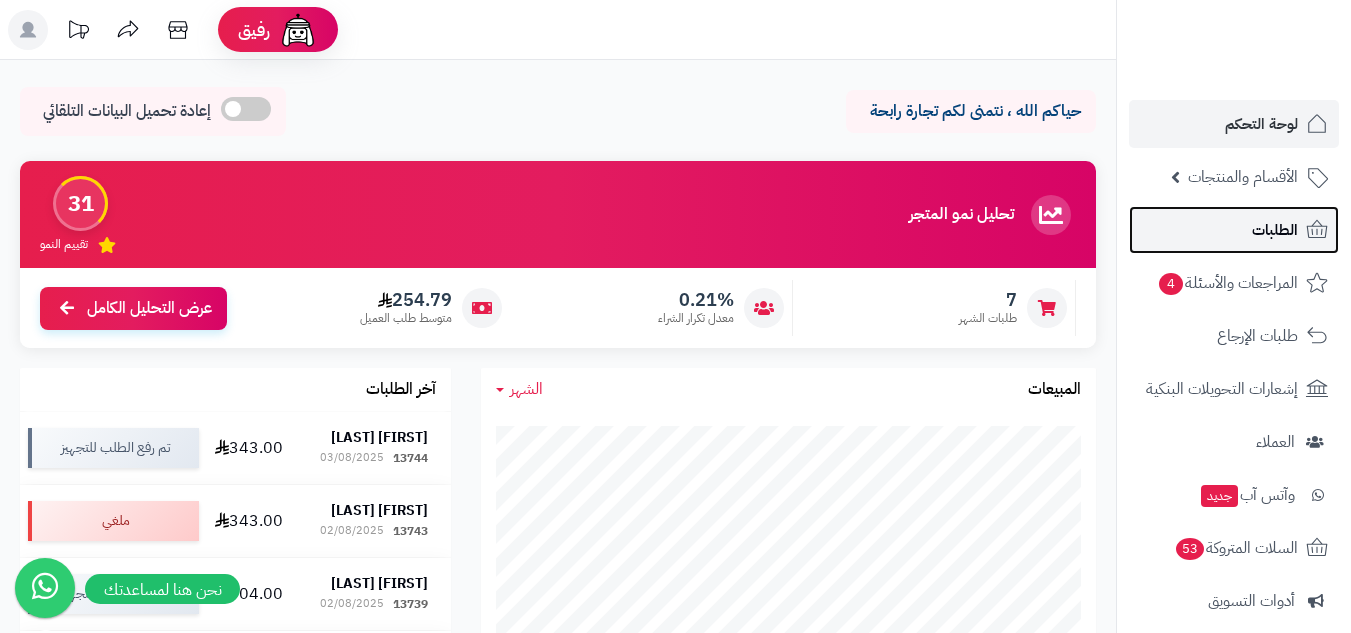 click on "الطلبات" at bounding box center [1275, 230] 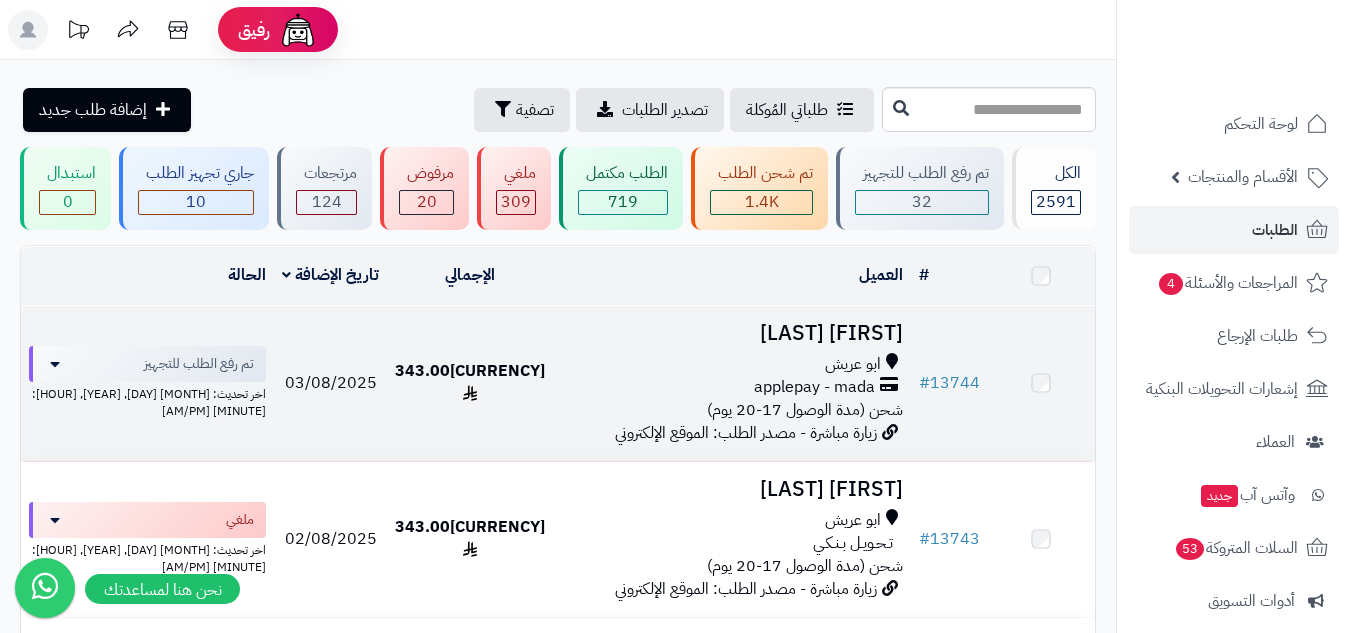 scroll, scrollTop: 0, scrollLeft: 0, axis: both 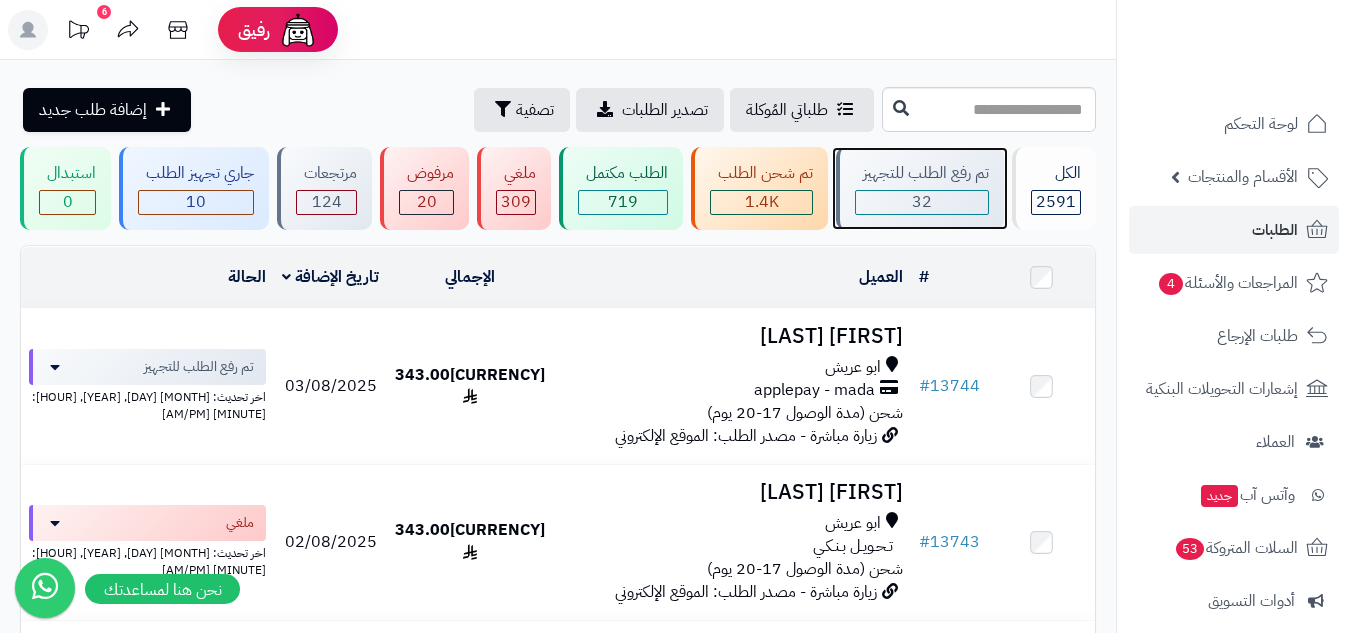 click on "32" at bounding box center (922, 202) 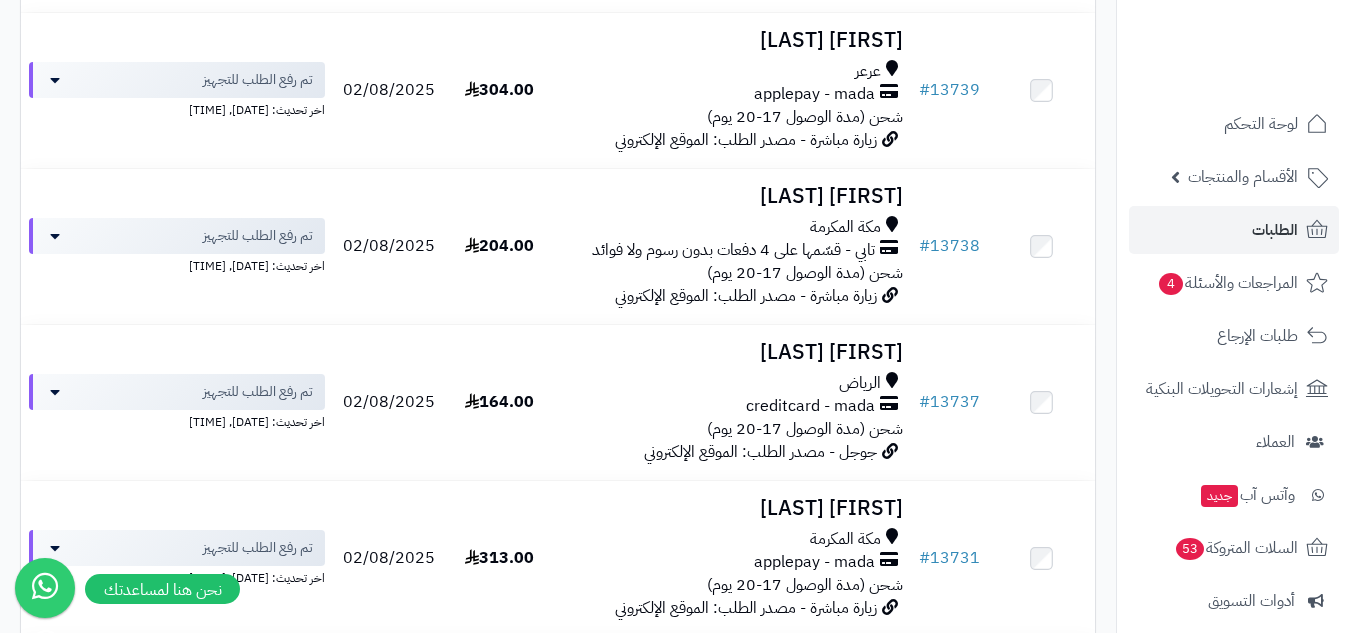 scroll, scrollTop: 500, scrollLeft: 0, axis: vertical 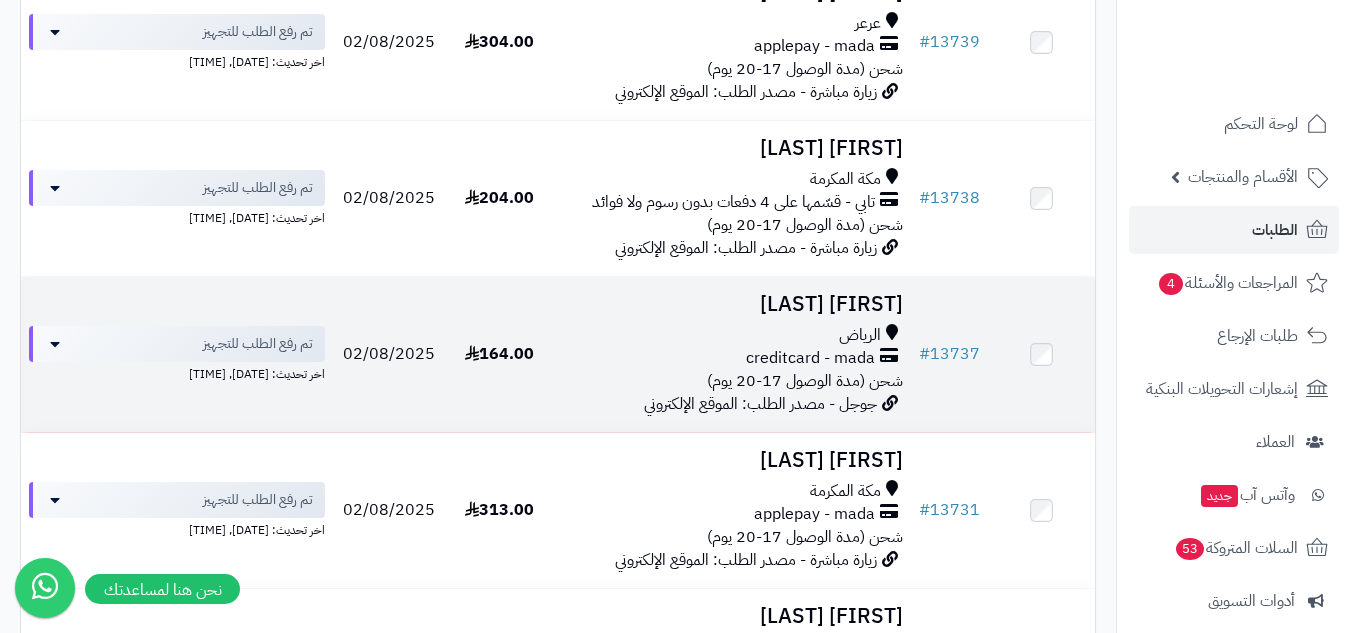 click on "الرياض" at bounding box center (732, 335) 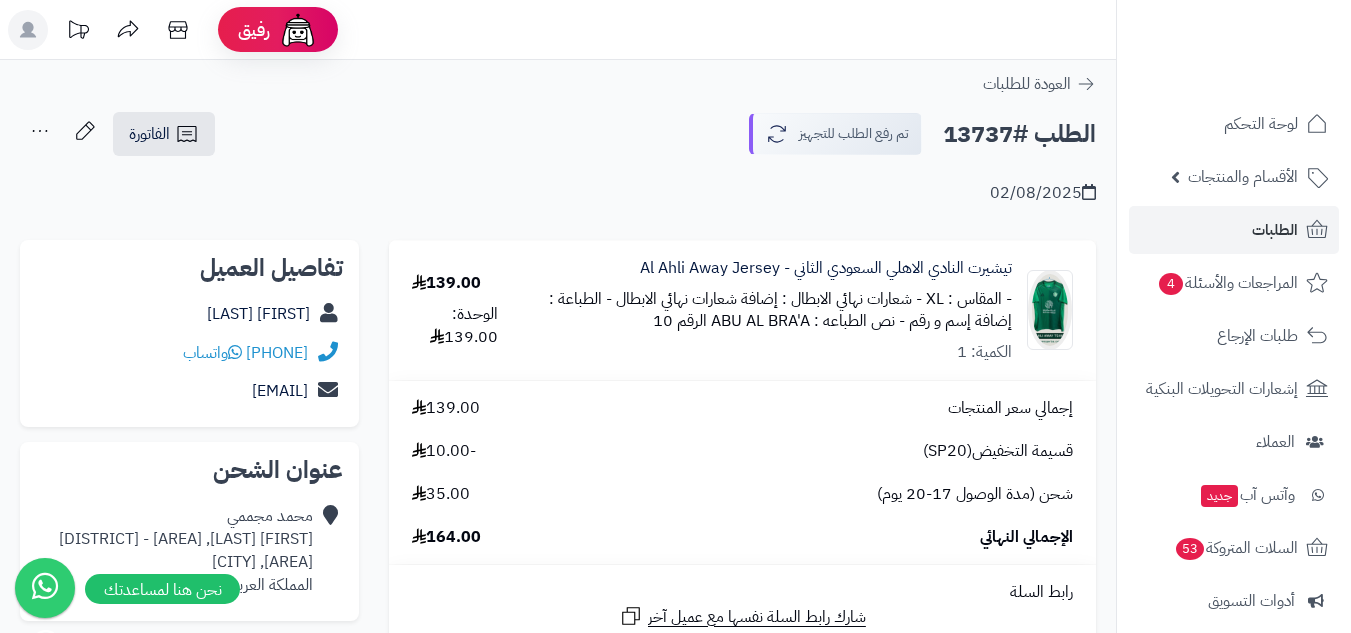 scroll, scrollTop: 0, scrollLeft: 0, axis: both 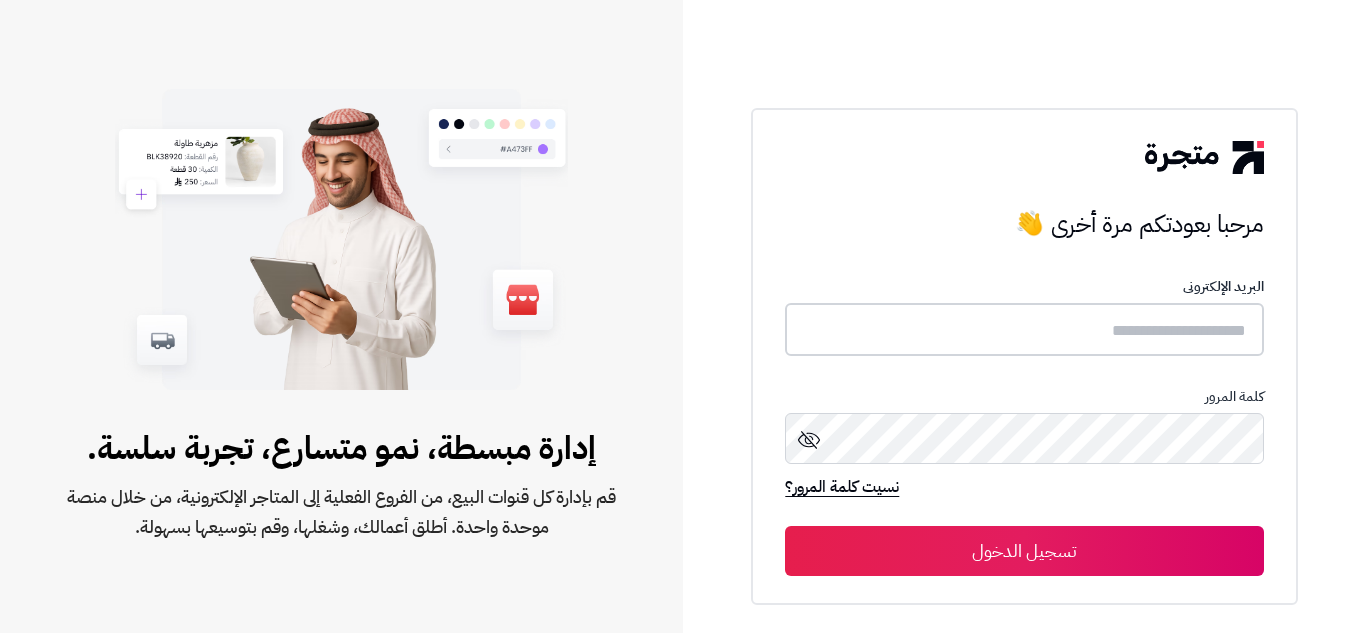 type on "**********" 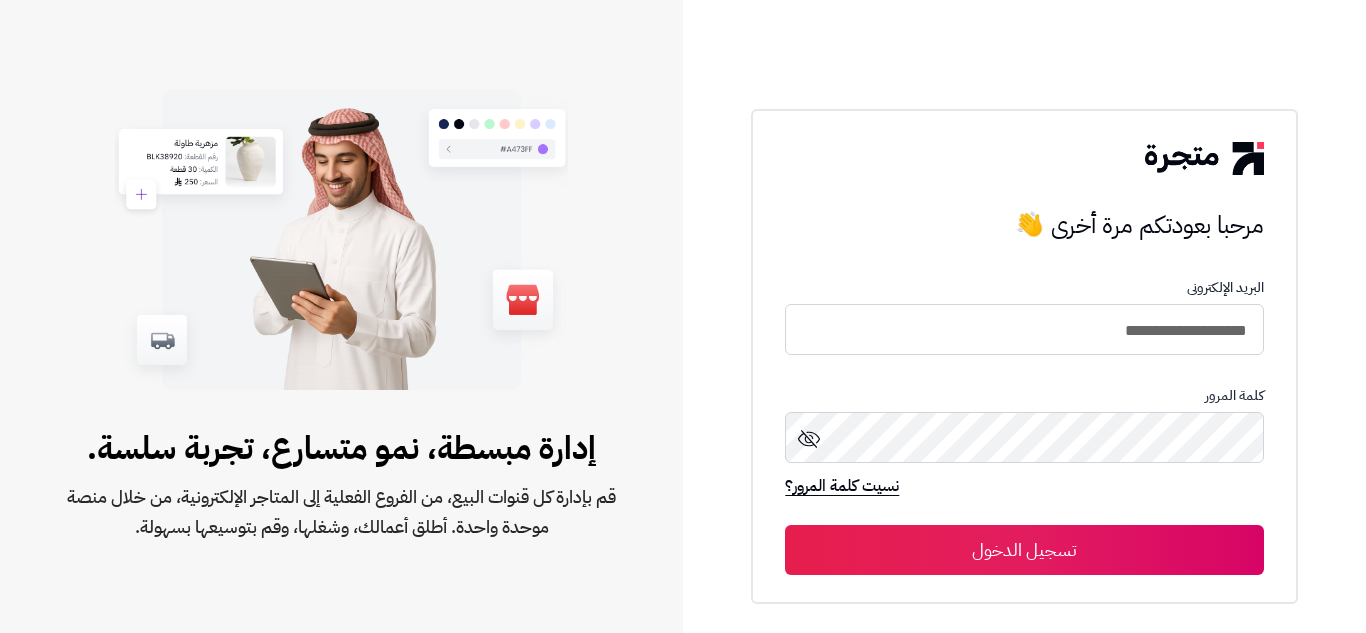 click on "تسجيل الدخول" at bounding box center [1024, 550] 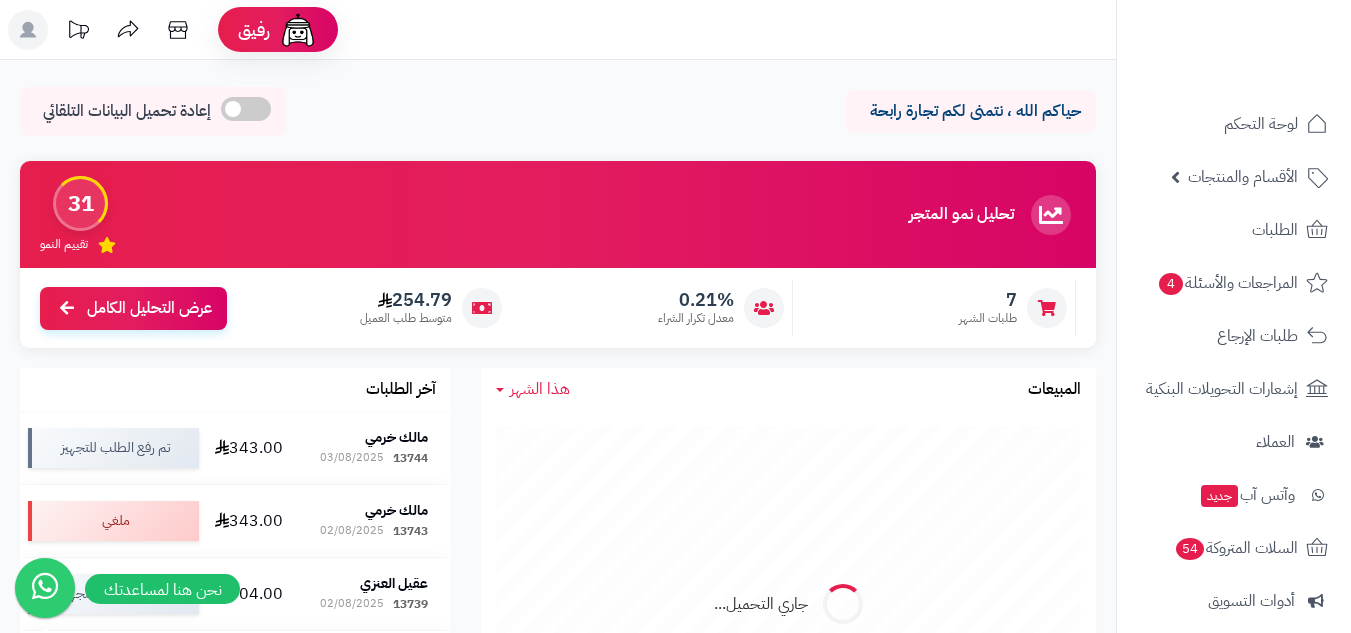 scroll, scrollTop: 0, scrollLeft: 0, axis: both 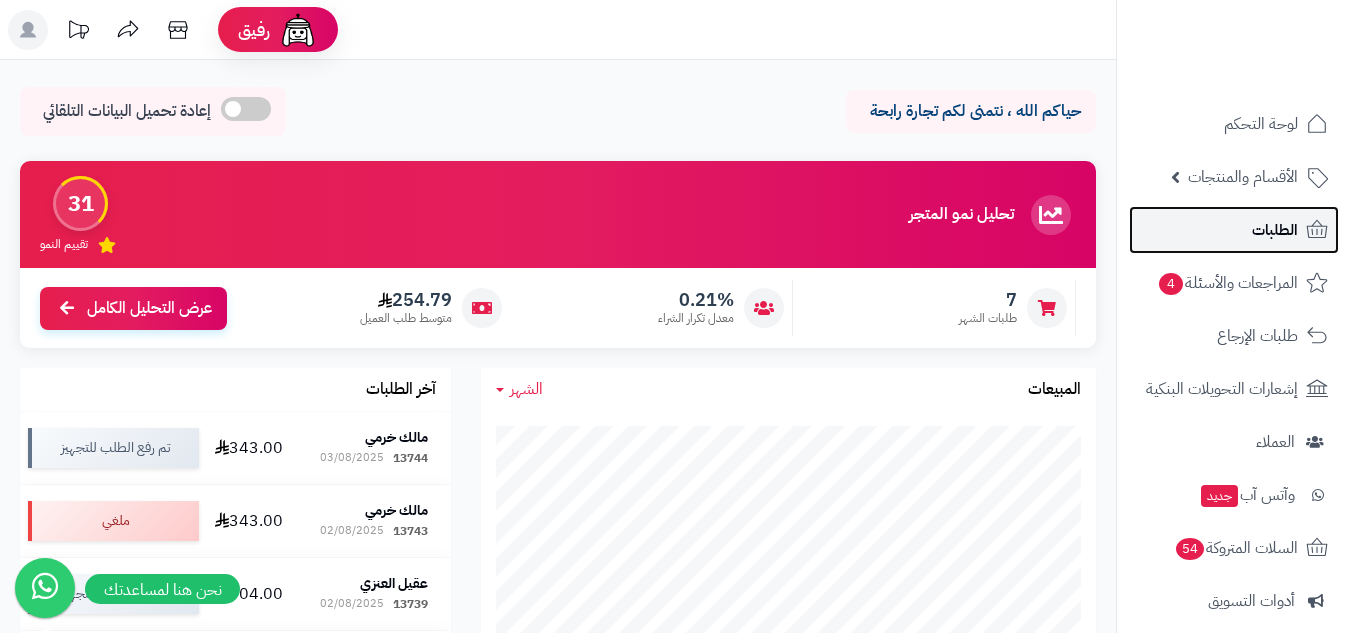 click on "الطلبات" at bounding box center (1275, 230) 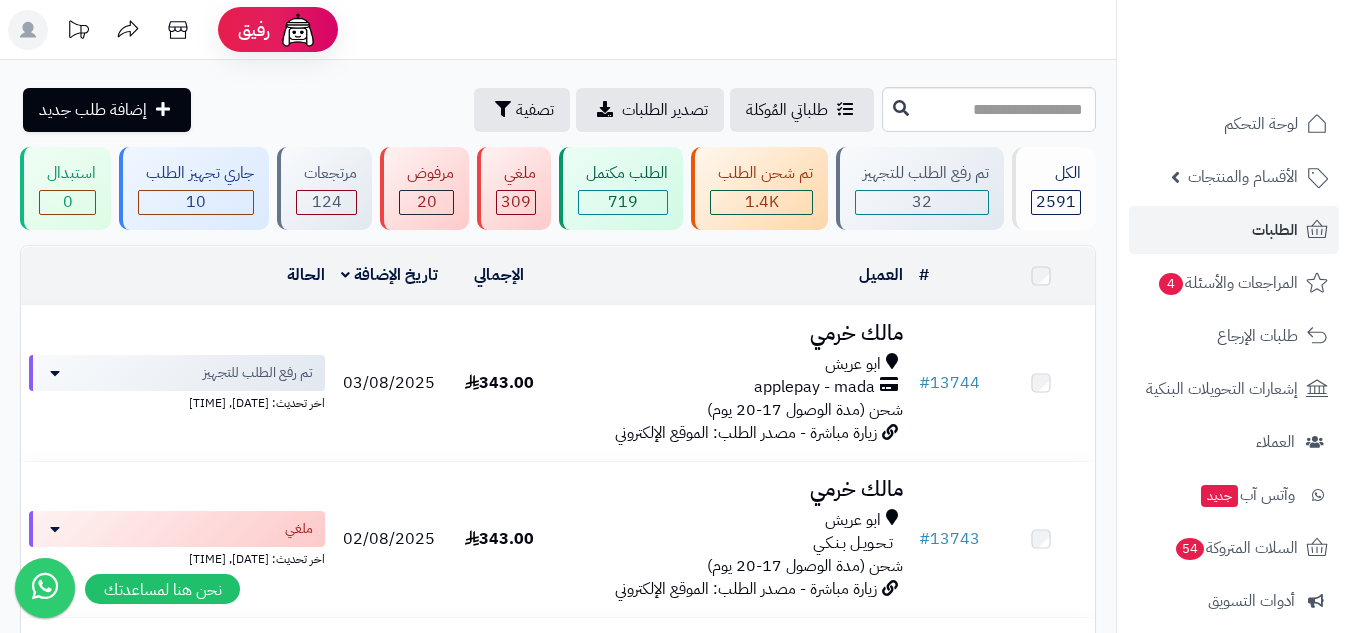 scroll, scrollTop: 0, scrollLeft: 0, axis: both 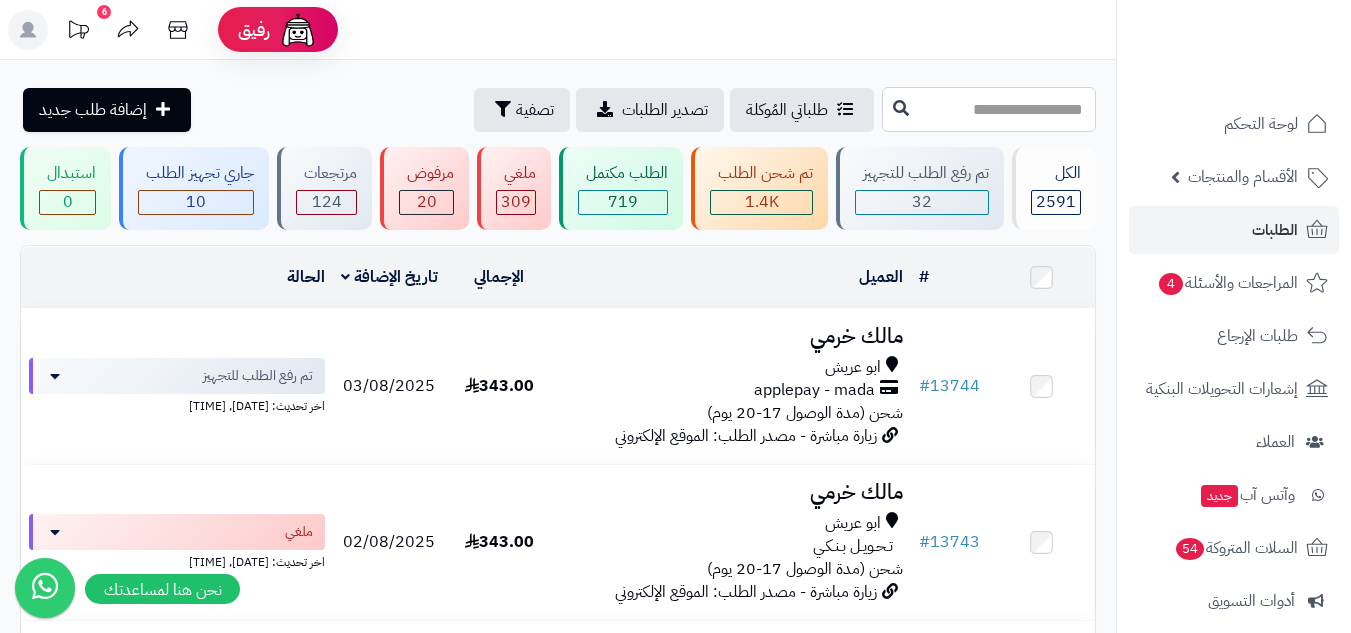paste on "*****" 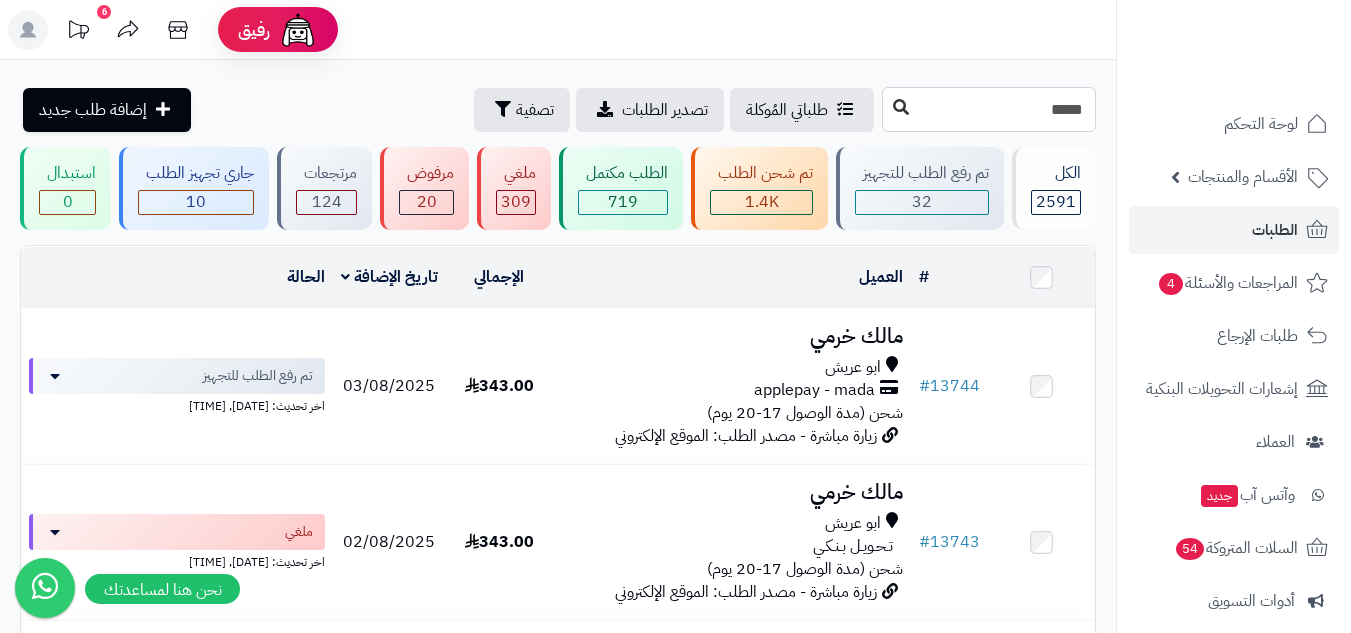 type on "*****" 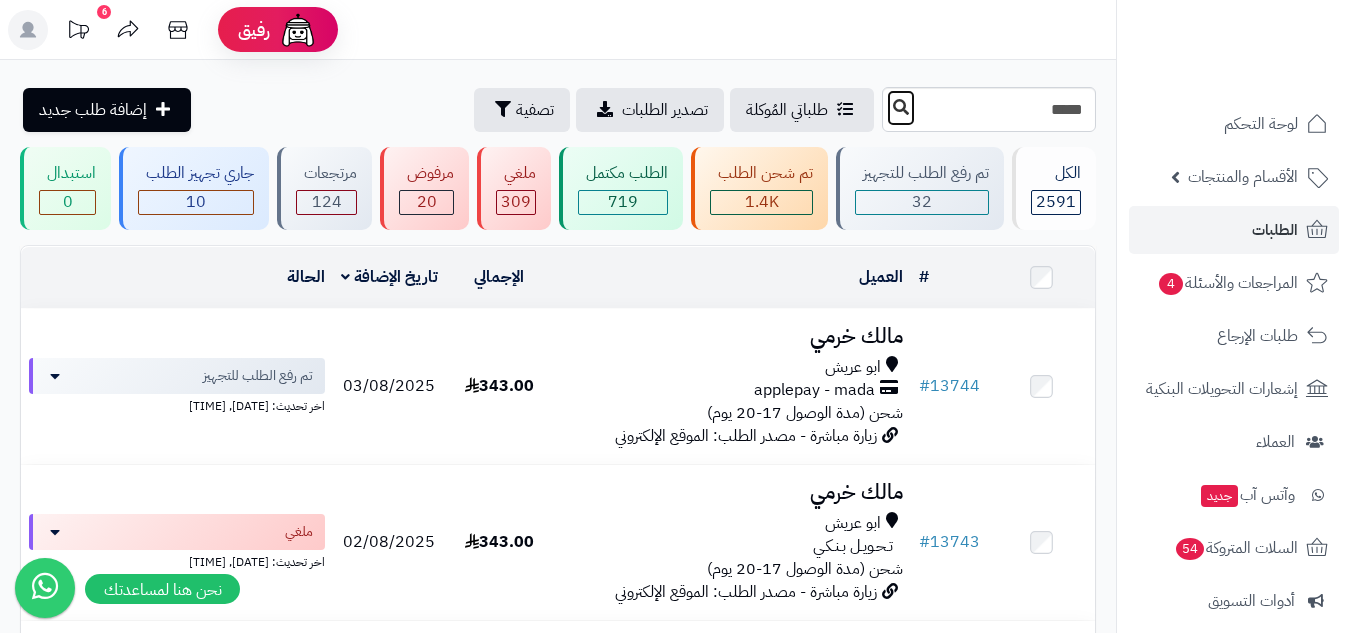click at bounding box center (901, 107) 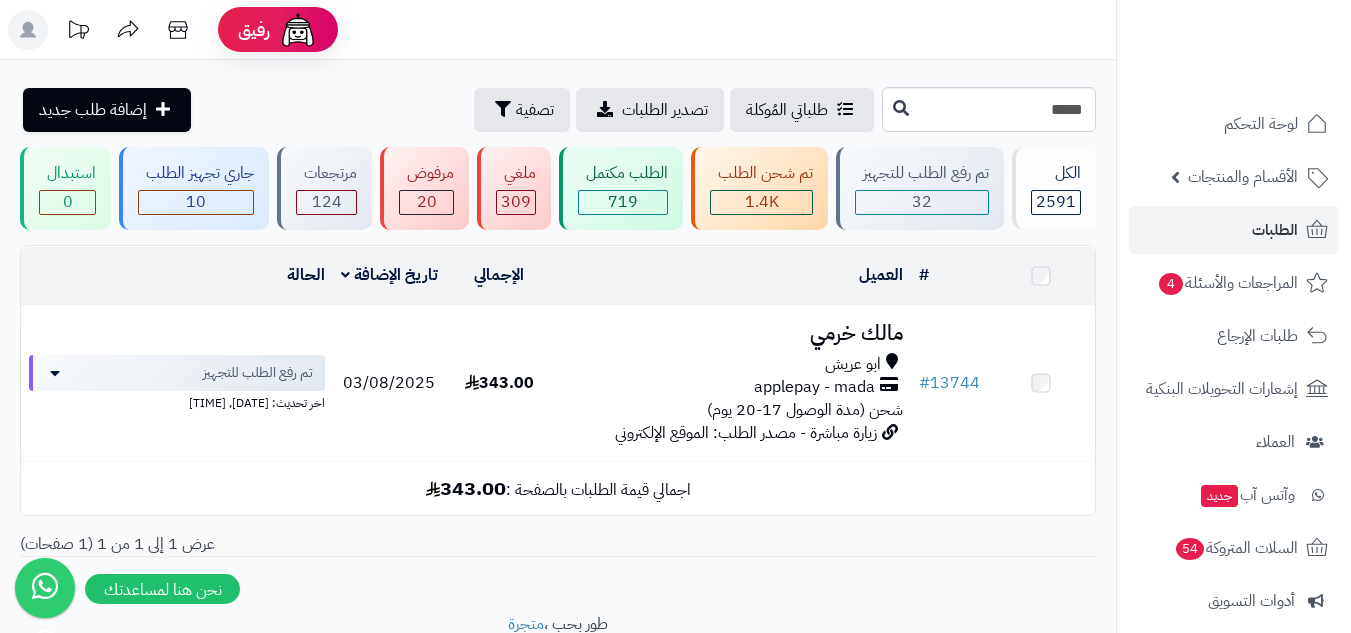 scroll, scrollTop: 0, scrollLeft: 0, axis: both 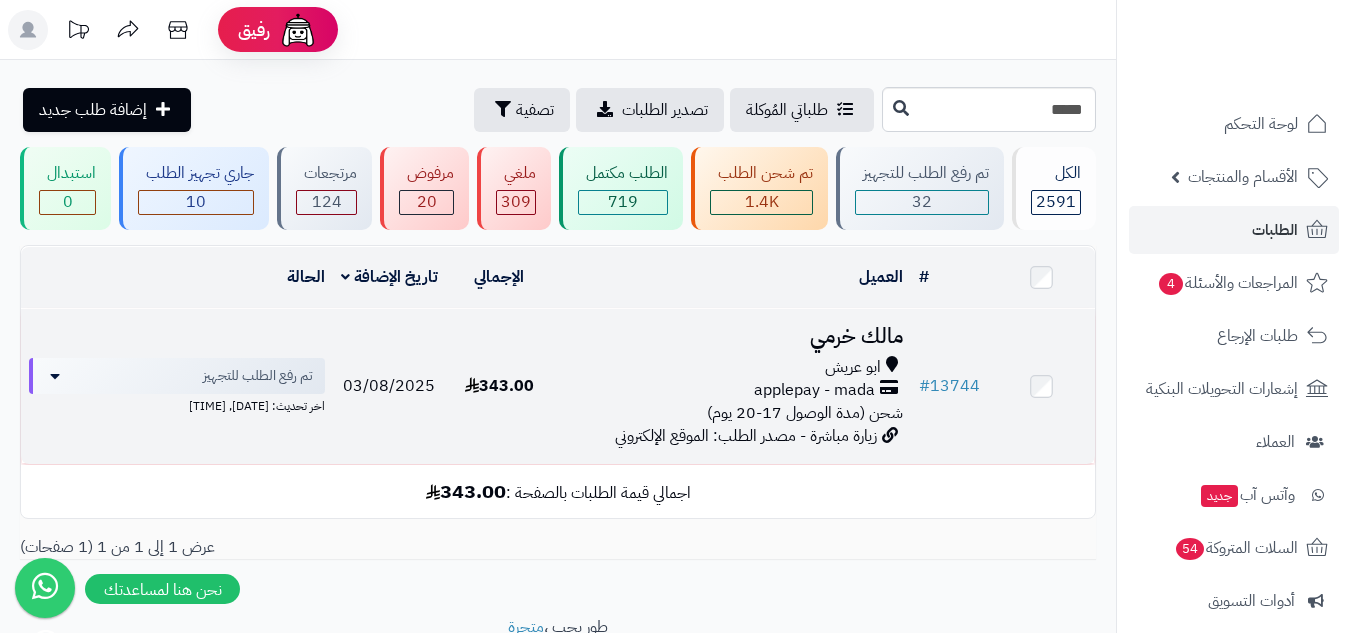 click on "ابو عريش" at bounding box center (732, 367) 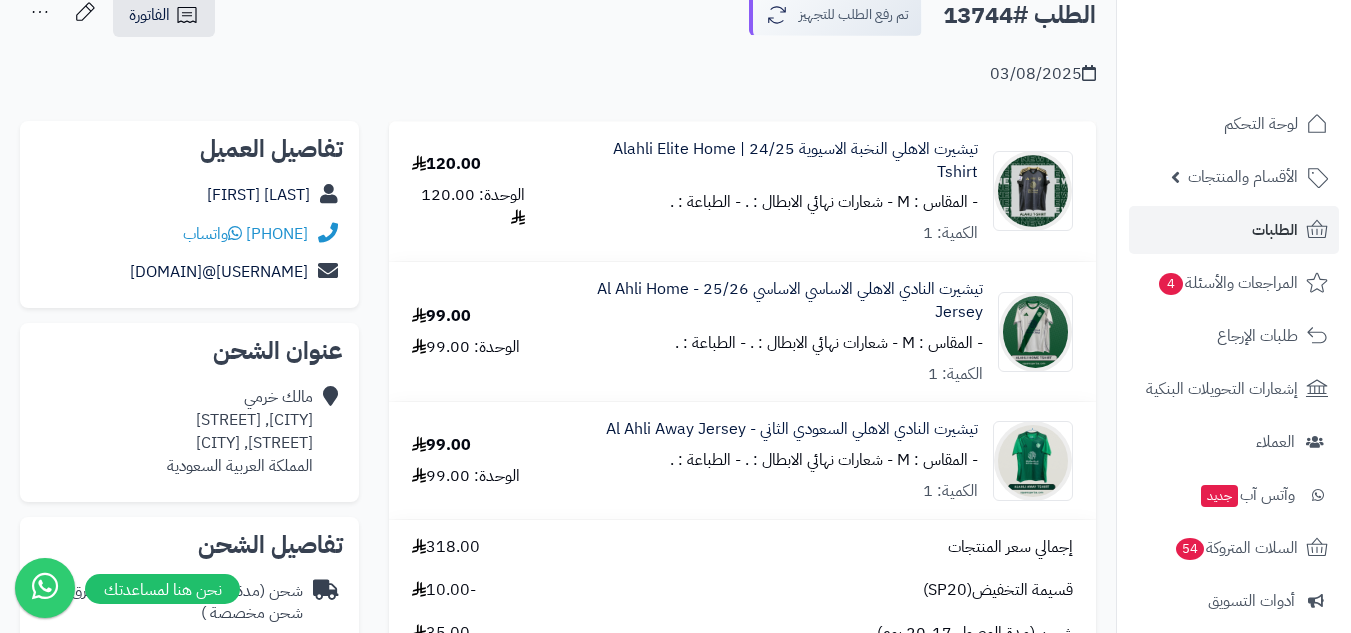scroll, scrollTop: 167, scrollLeft: 0, axis: vertical 